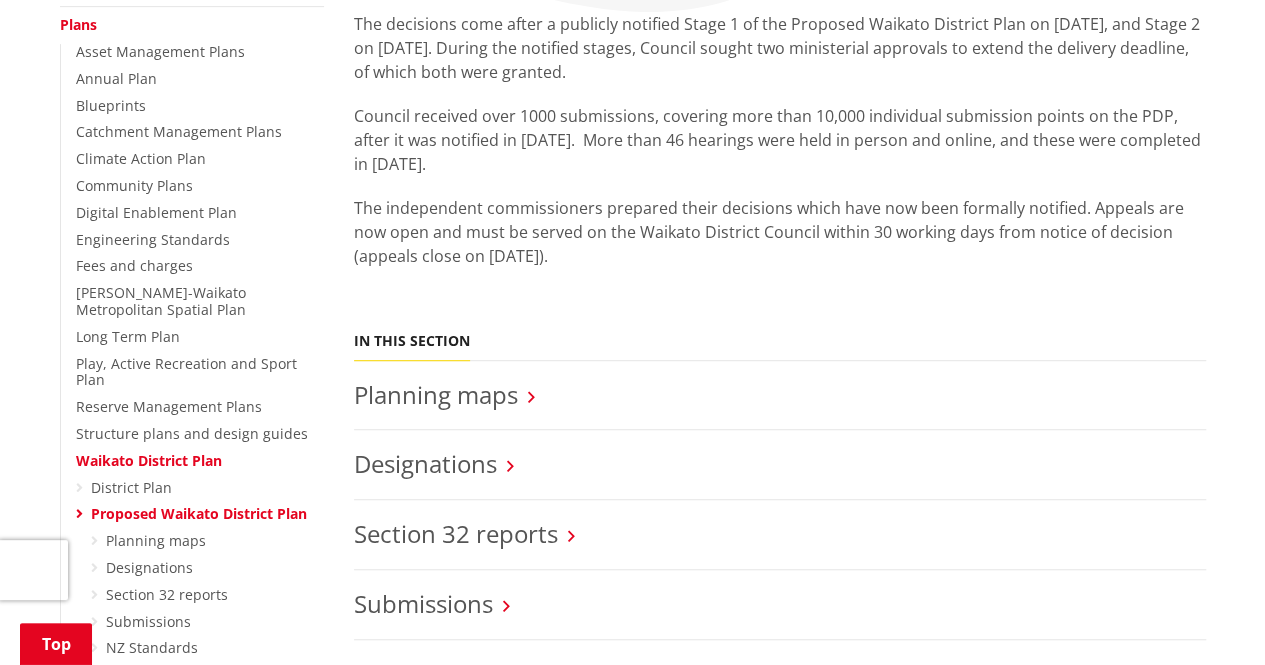 scroll, scrollTop: 656, scrollLeft: 0, axis: vertical 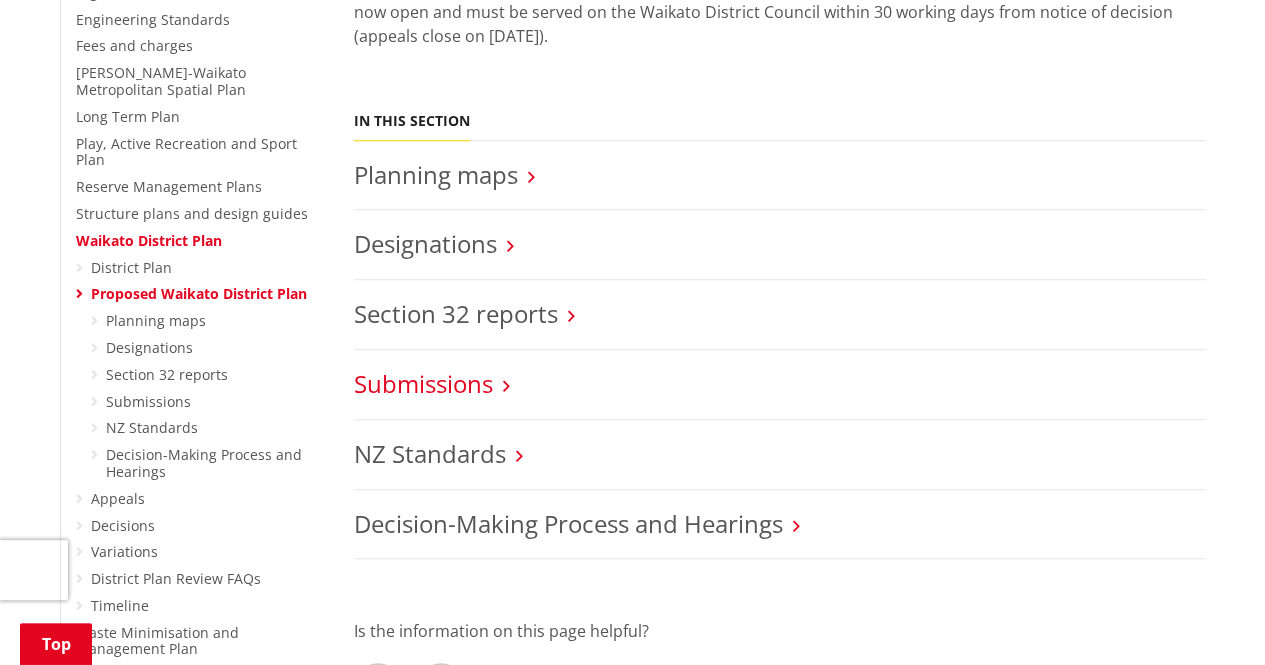 click on "Submissions" at bounding box center [423, 383] 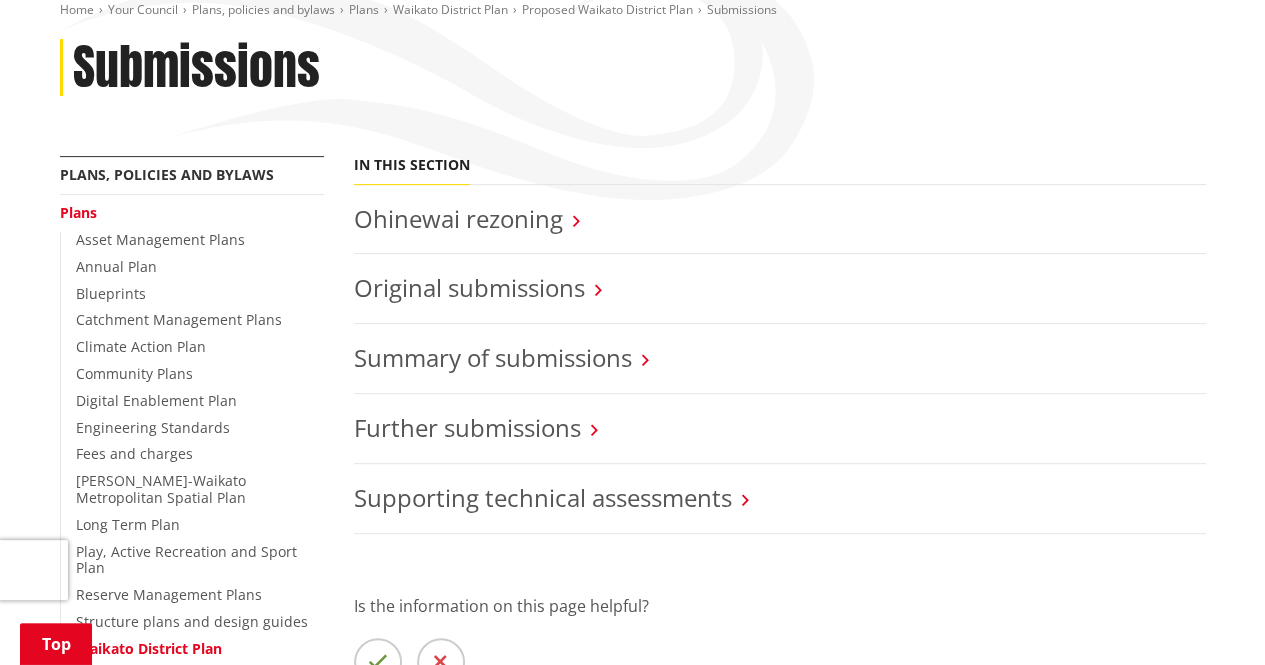 scroll, scrollTop: 310, scrollLeft: 0, axis: vertical 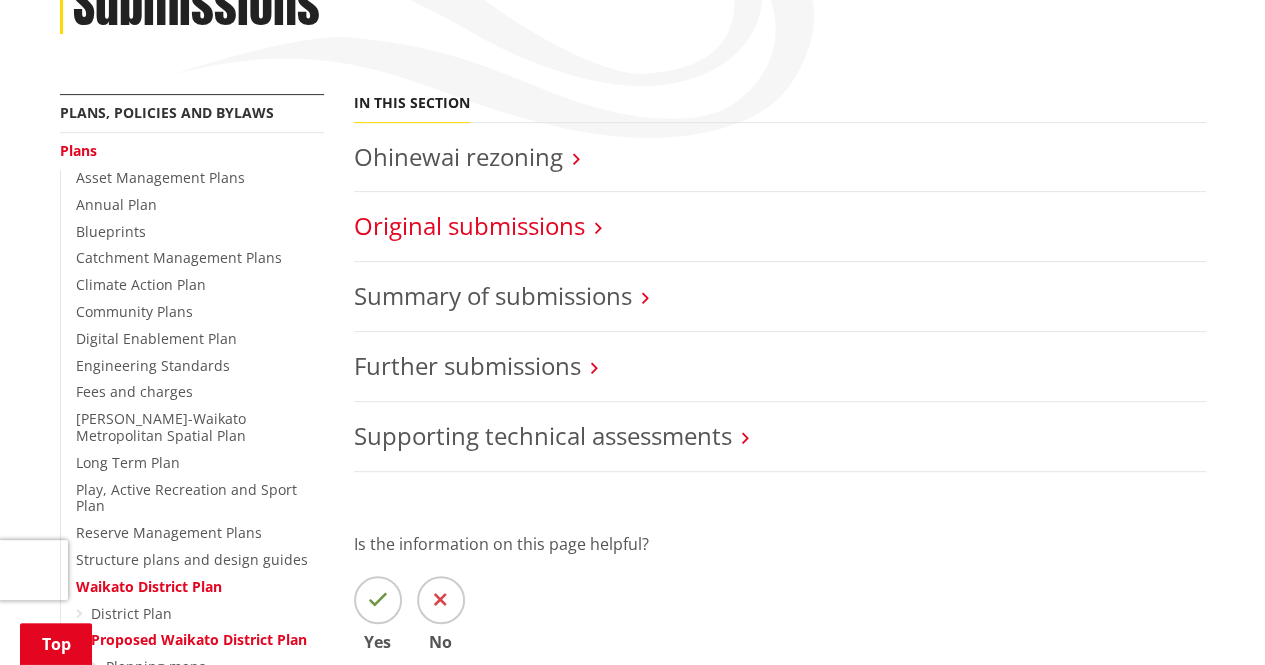click on "Original submissions" at bounding box center (469, 225) 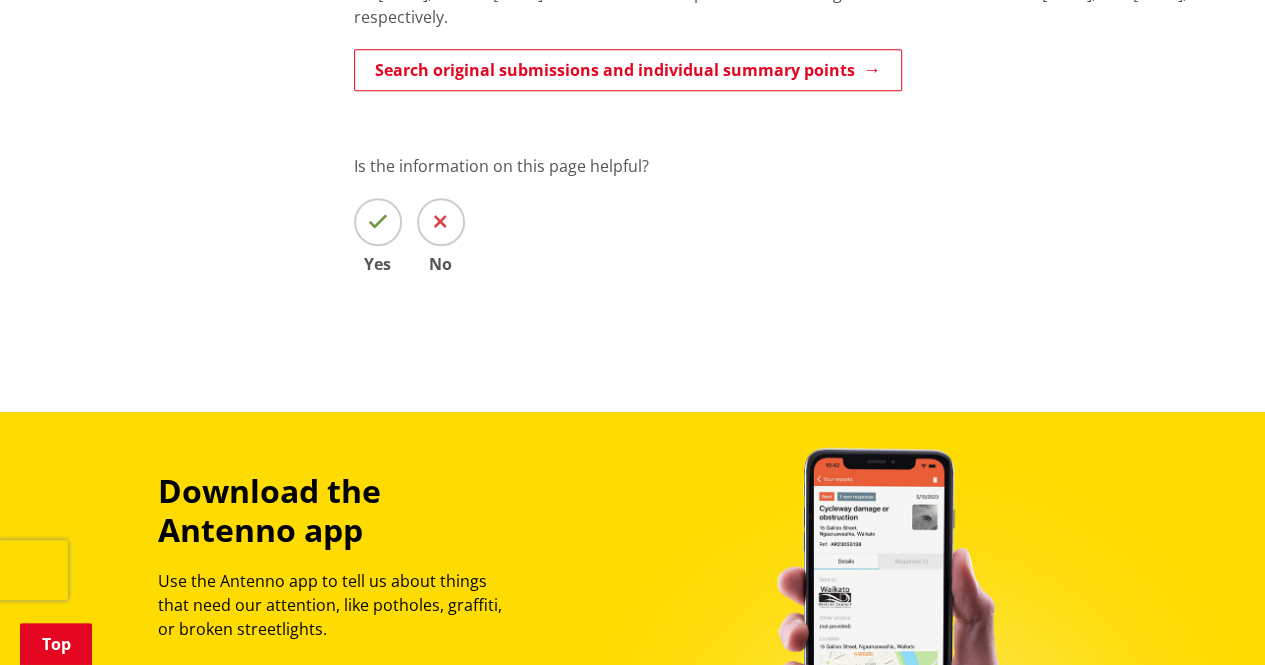 scroll, scrollTop: 472, scrollLeft: 0, axis: vertical 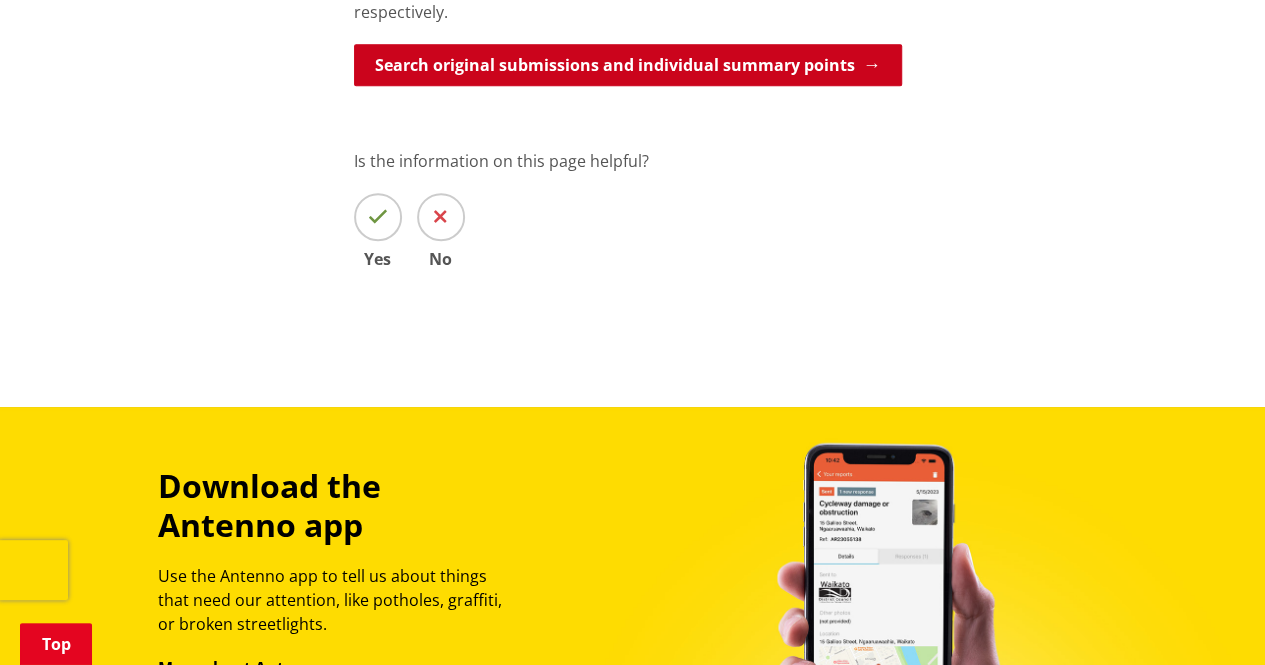 click on "Search original submissions and individual summary points" at bounding box center [628, 65] 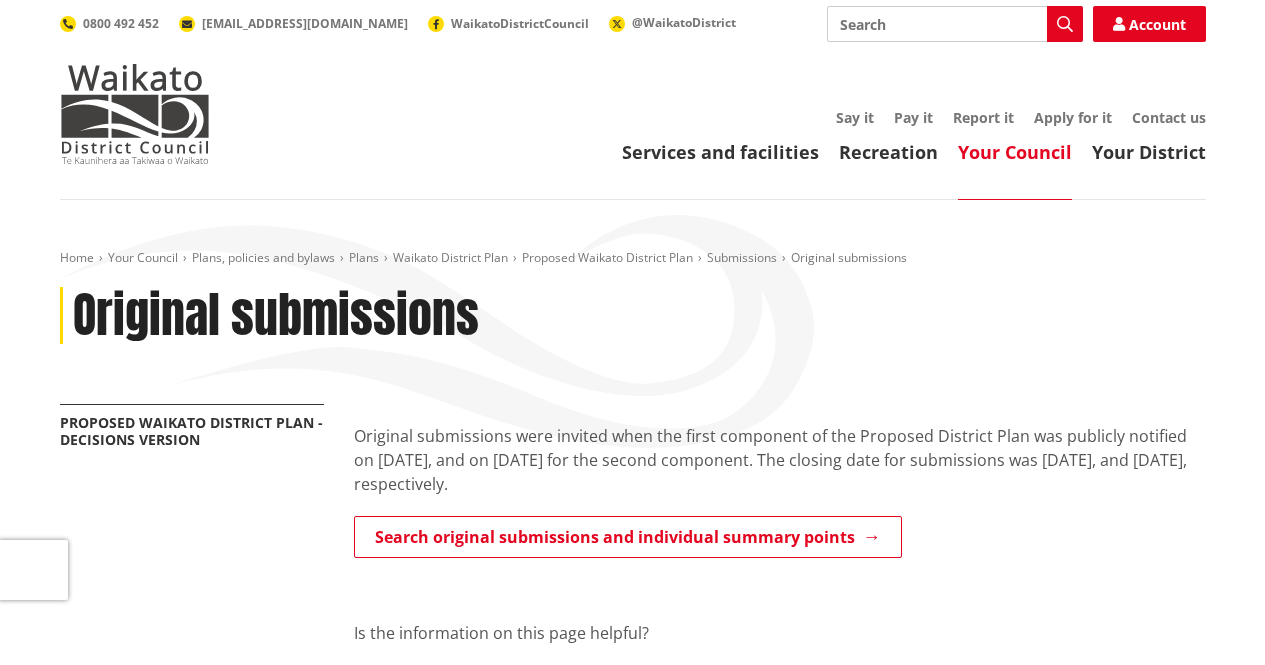 scroll, scrollTop: 472, scrollLeft: 0, axis: vertical 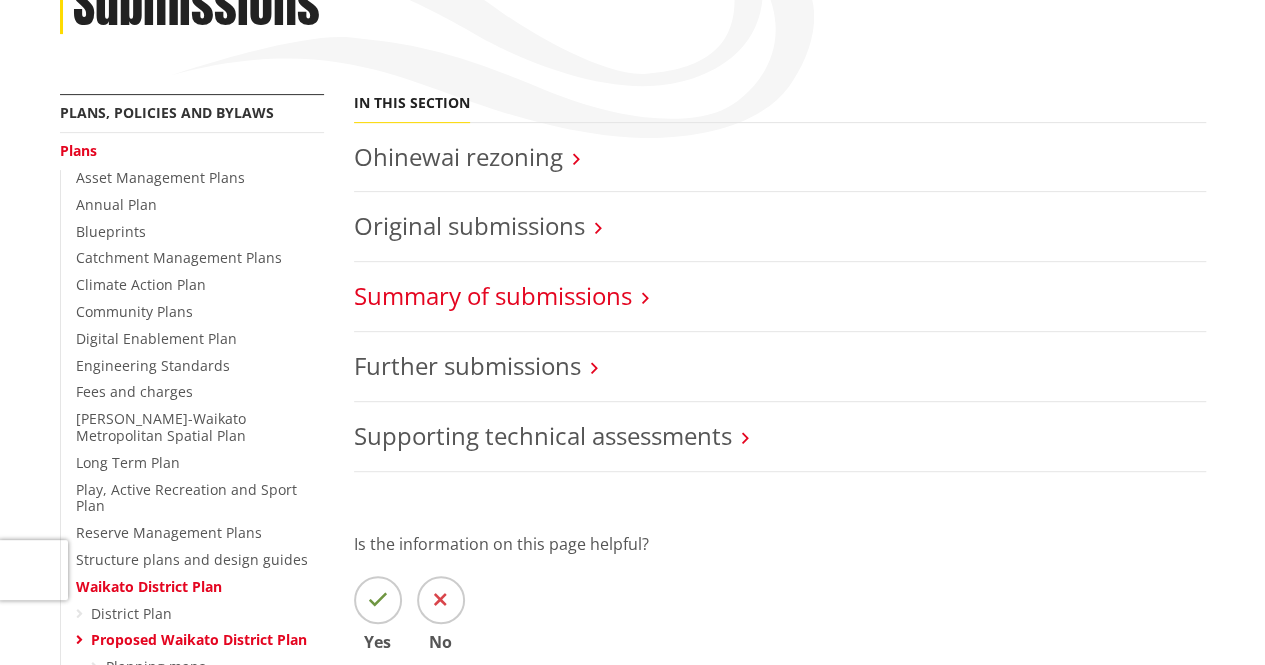 click on "Summary of submissions" at bounding box center (493, 295) 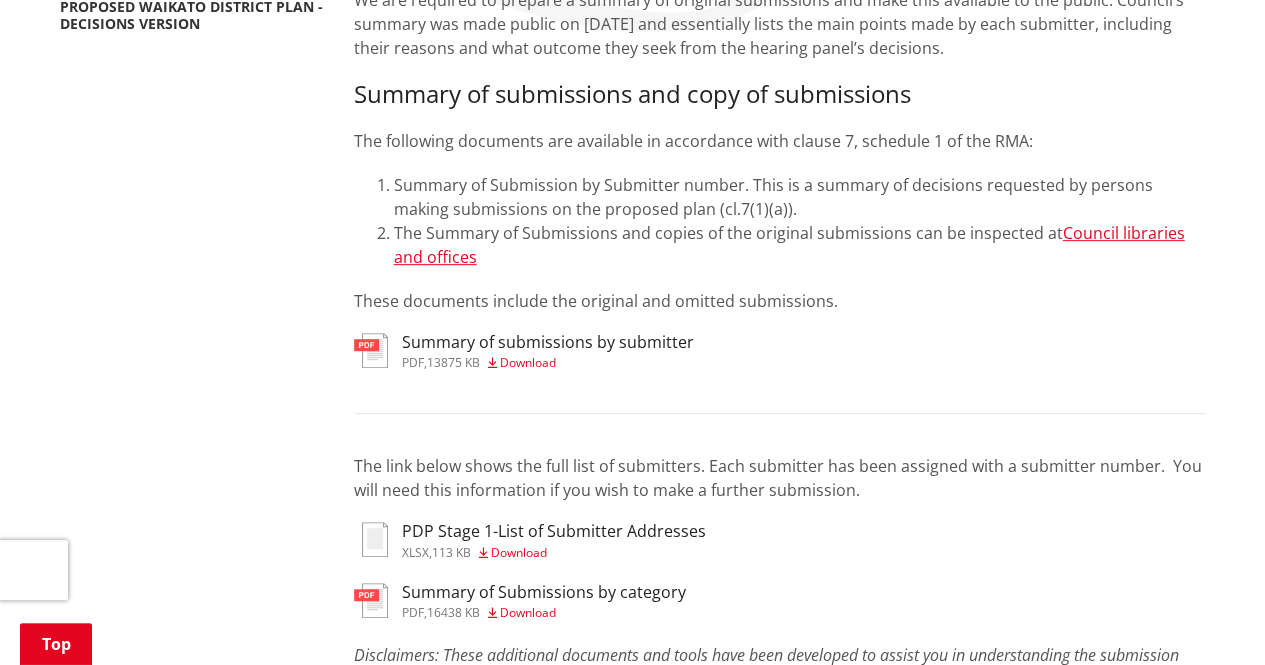 scroll, scrollTop: 487, scrollLeft: 0, axis: vertical 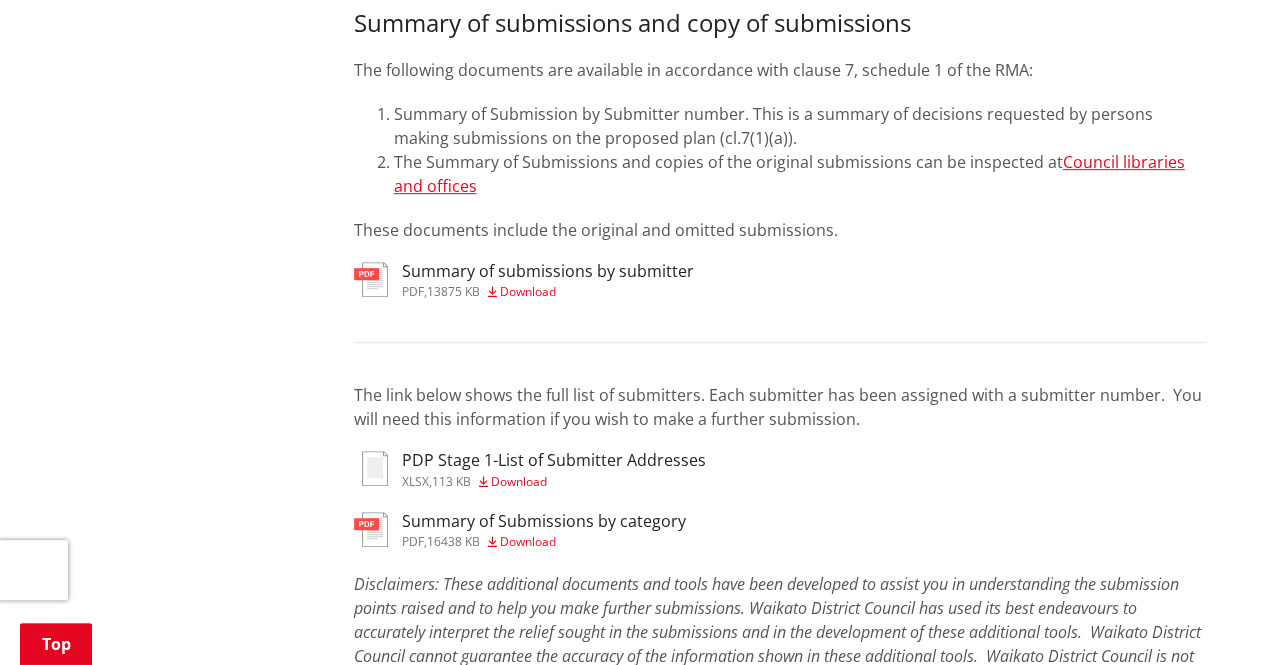click on "Download" at bounding box center (528, 291) 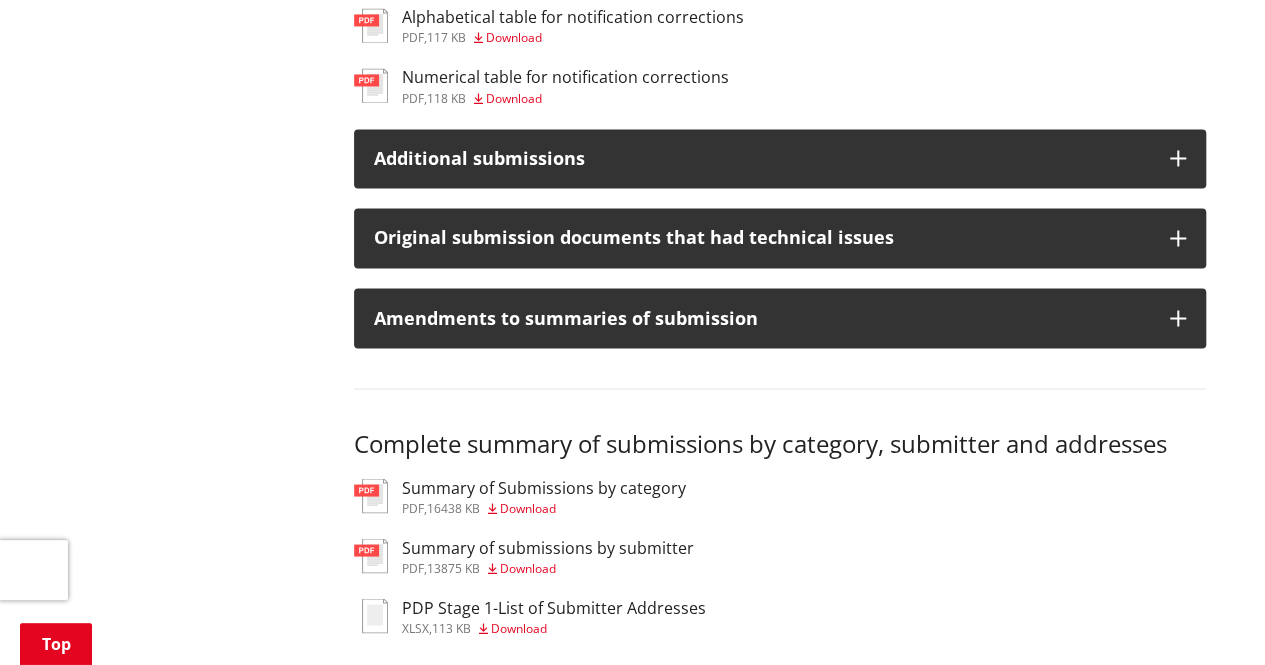 scroll, scrollTop: 1647, scrollLeft: 0, axis: vertical 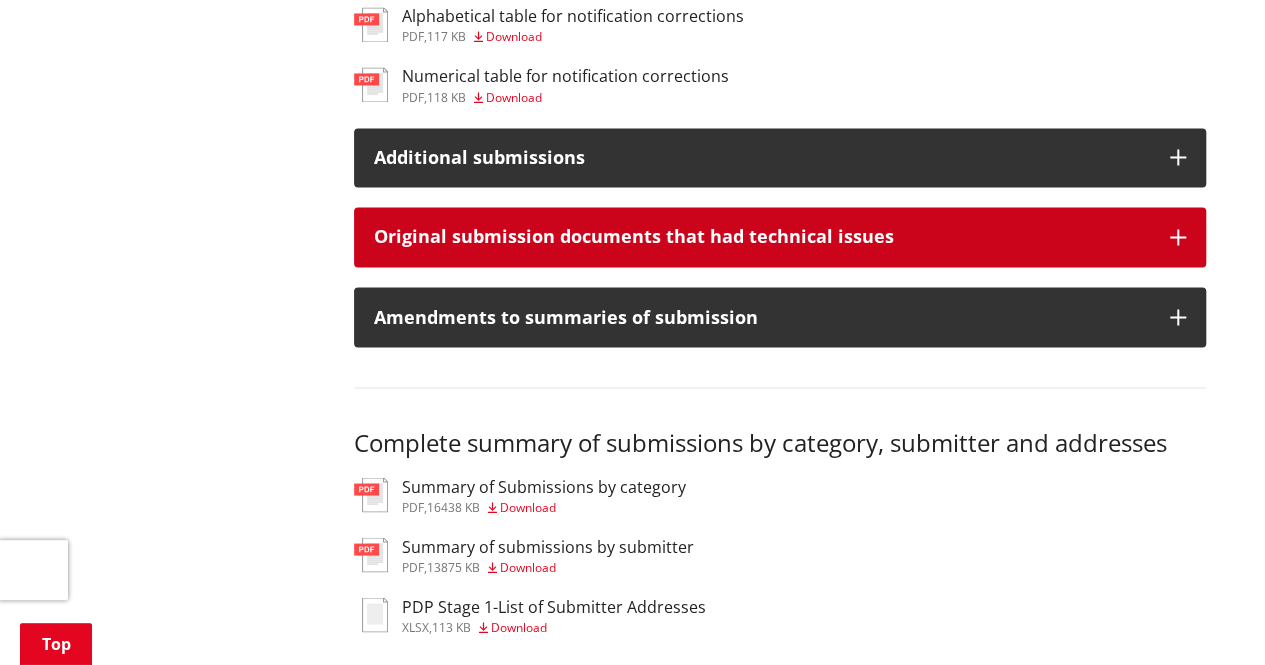 click on "Original submission documents that had technical issues" at bounding box center (780, 237) 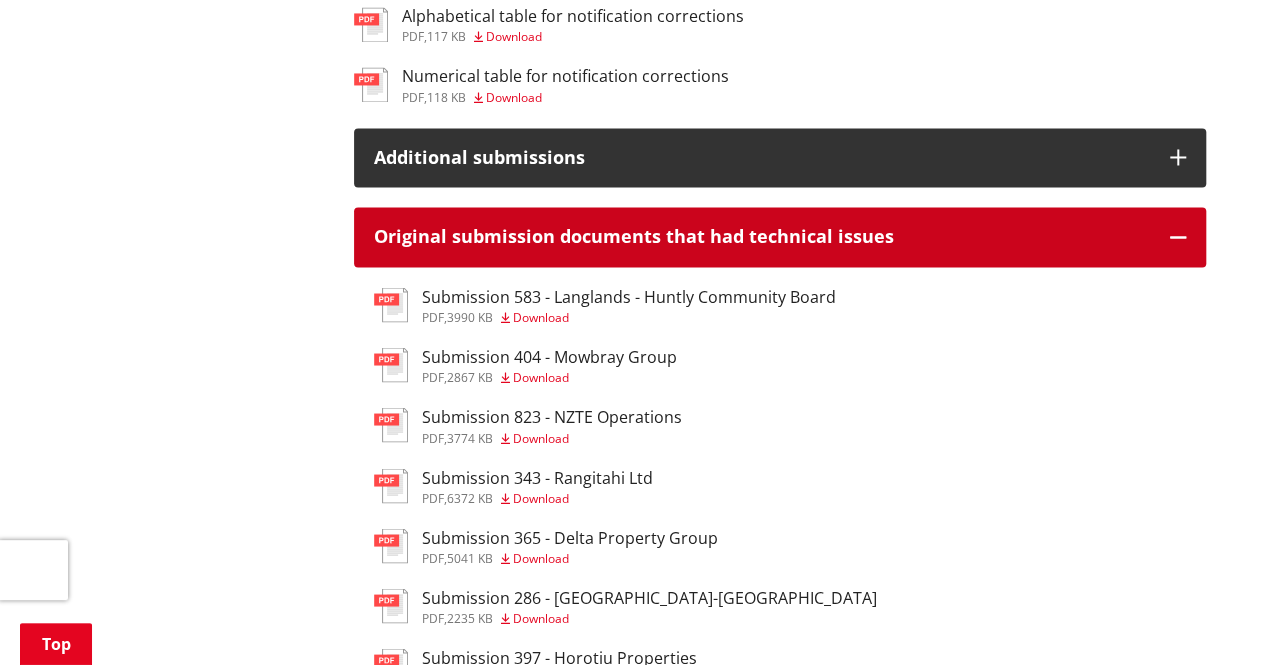 click on "Original submission documents that had technical issues" at bounding box center (780, 237) 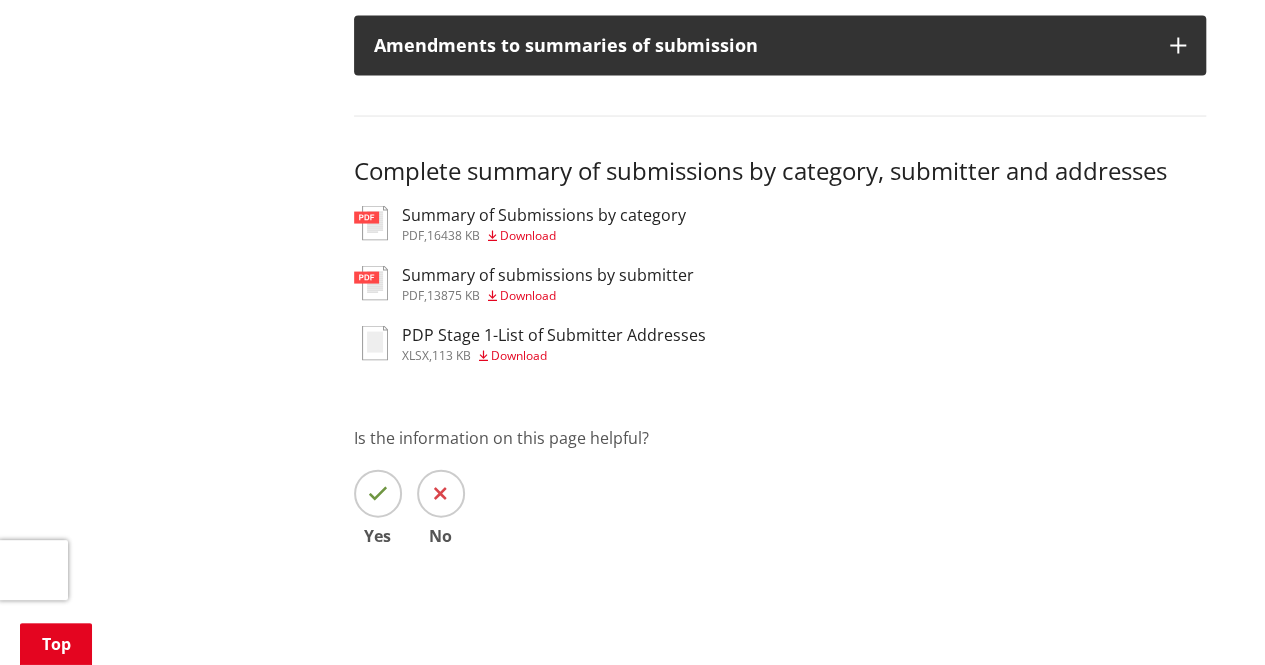 scroll, scrollTop: 1920, scrollLeft: 0, axis: vertical 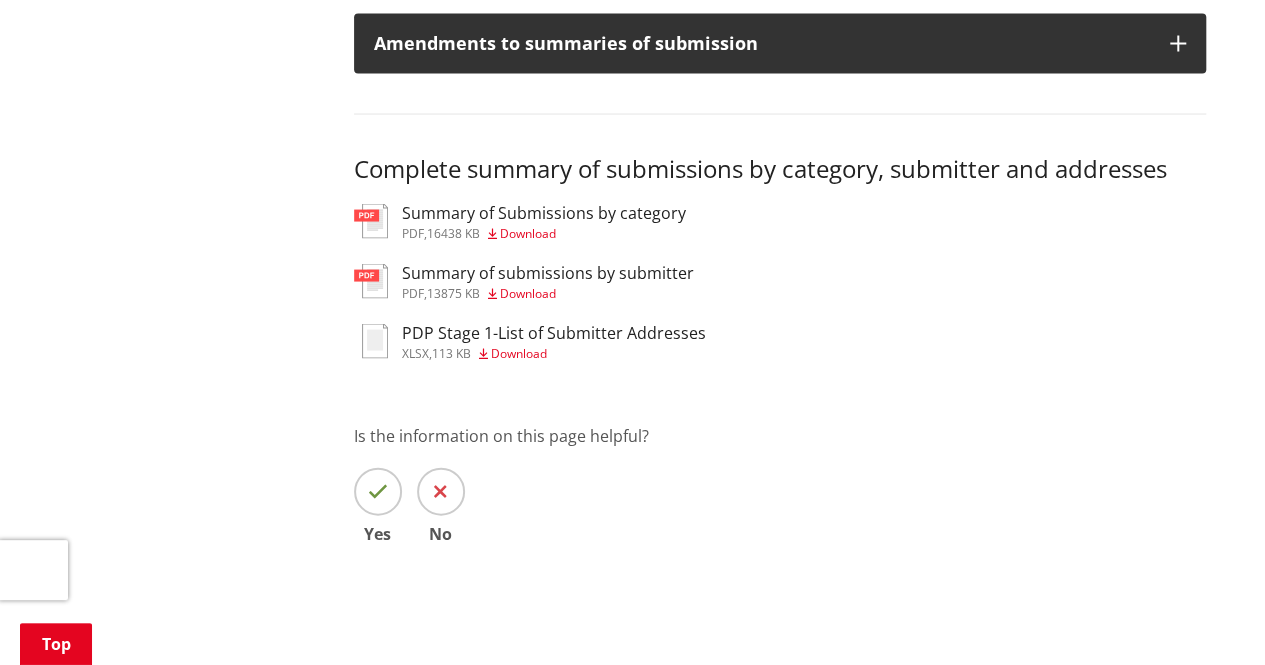 click on "Download" at bounding box center (528, 293) 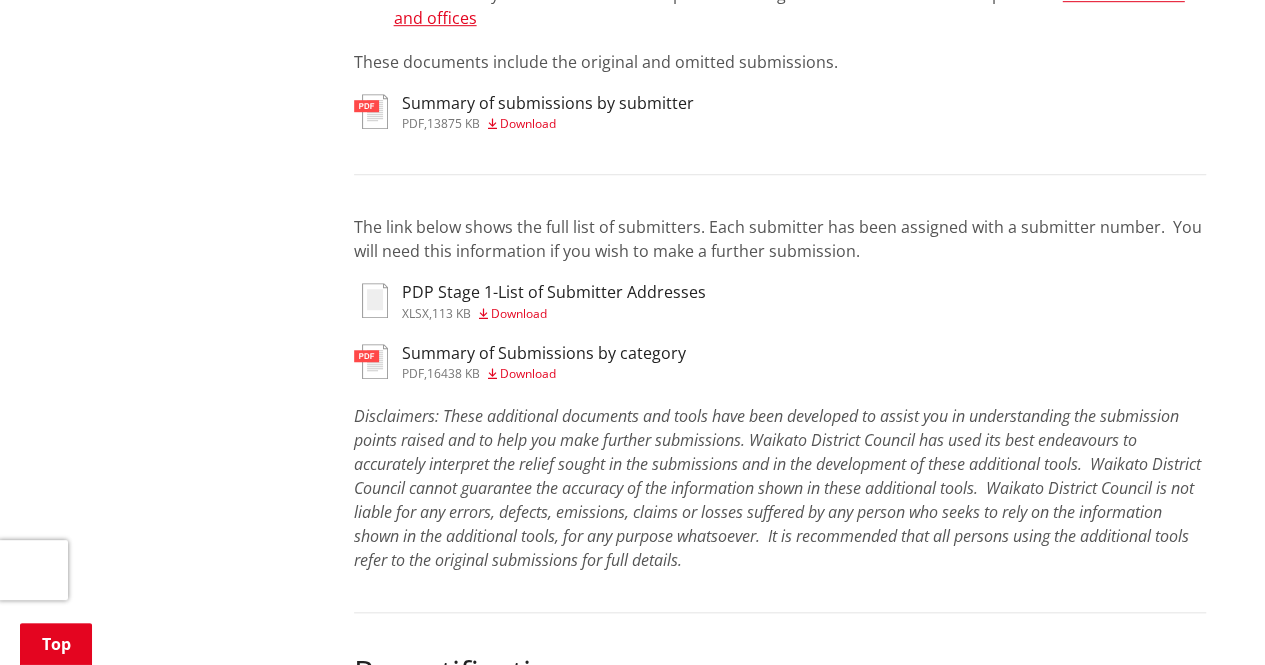 scroll, scrollTop: 657, scrollLeft: 0, axis: vertical 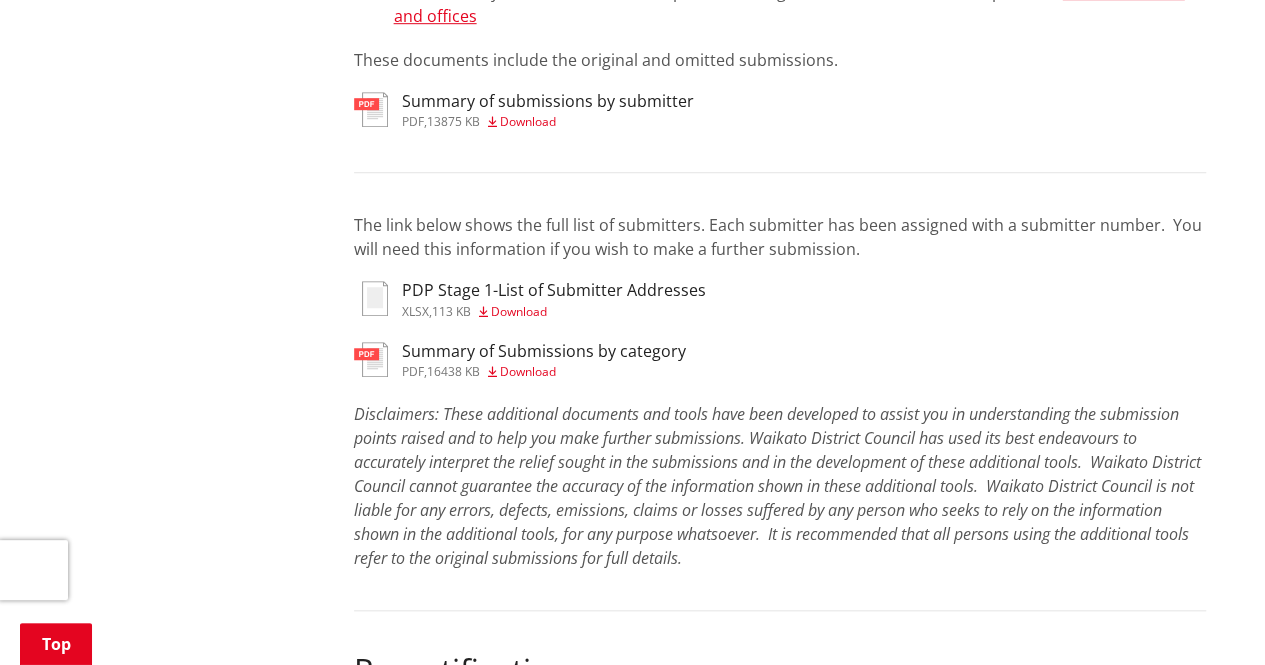click on "Download" at bounding box center [519, 311] 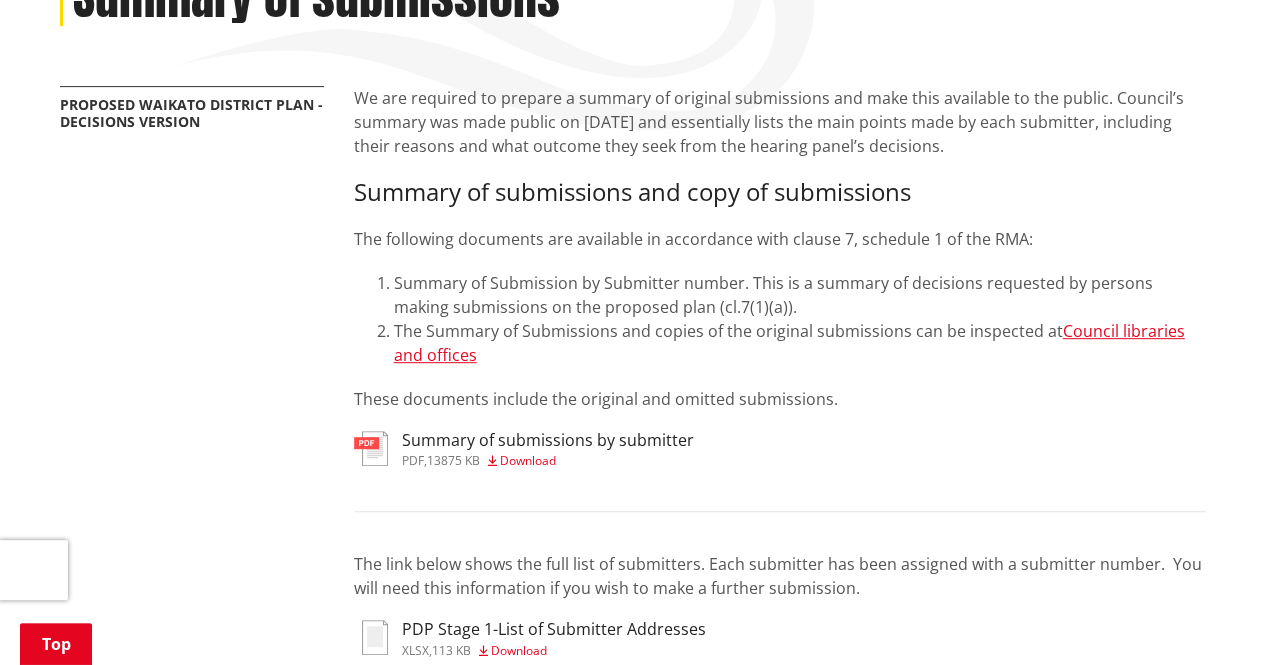 scroll, scrollTop: 320, scrollLeft: 0, axis: vertical 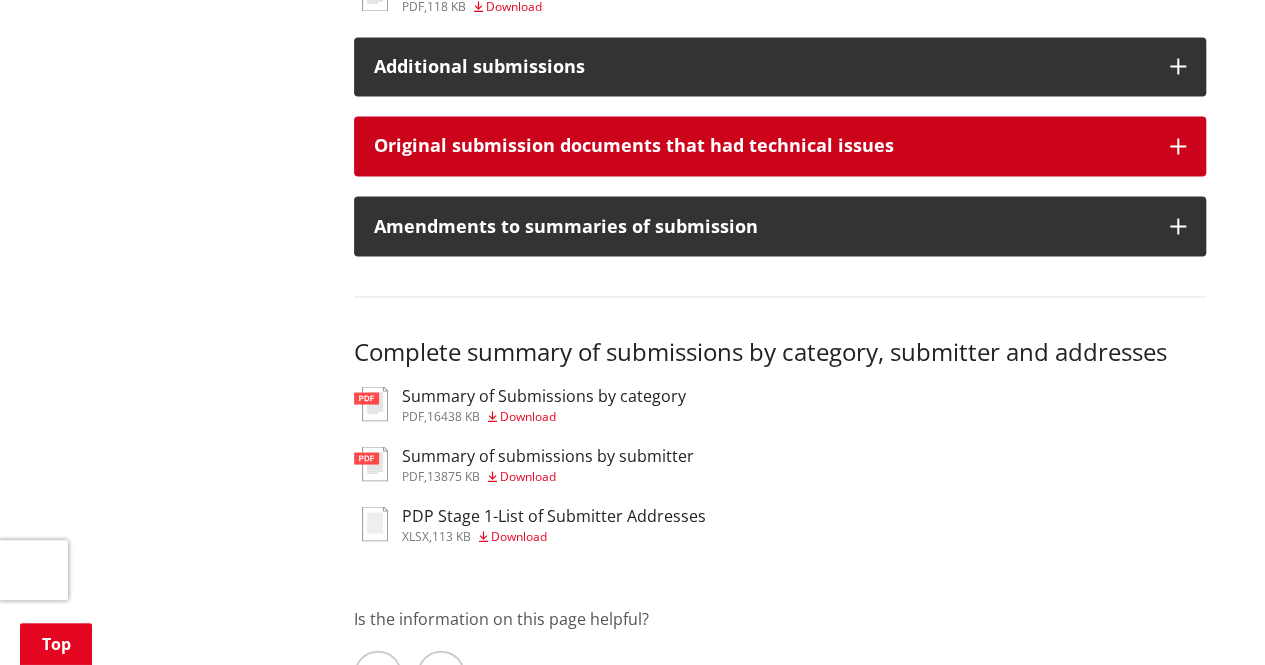 click on "Original submission documents that had technical issues" at bounding box center [762, 146] 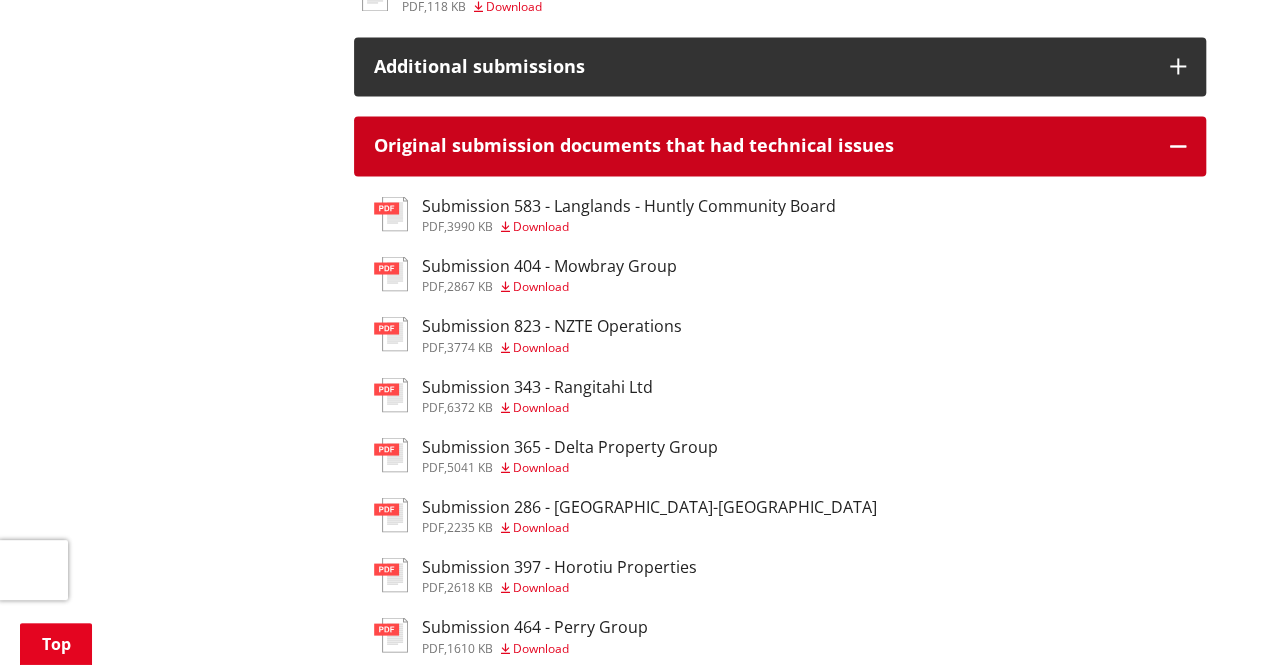 click on "Original submission documents that had technical issues" at bounding box center (762, 146) 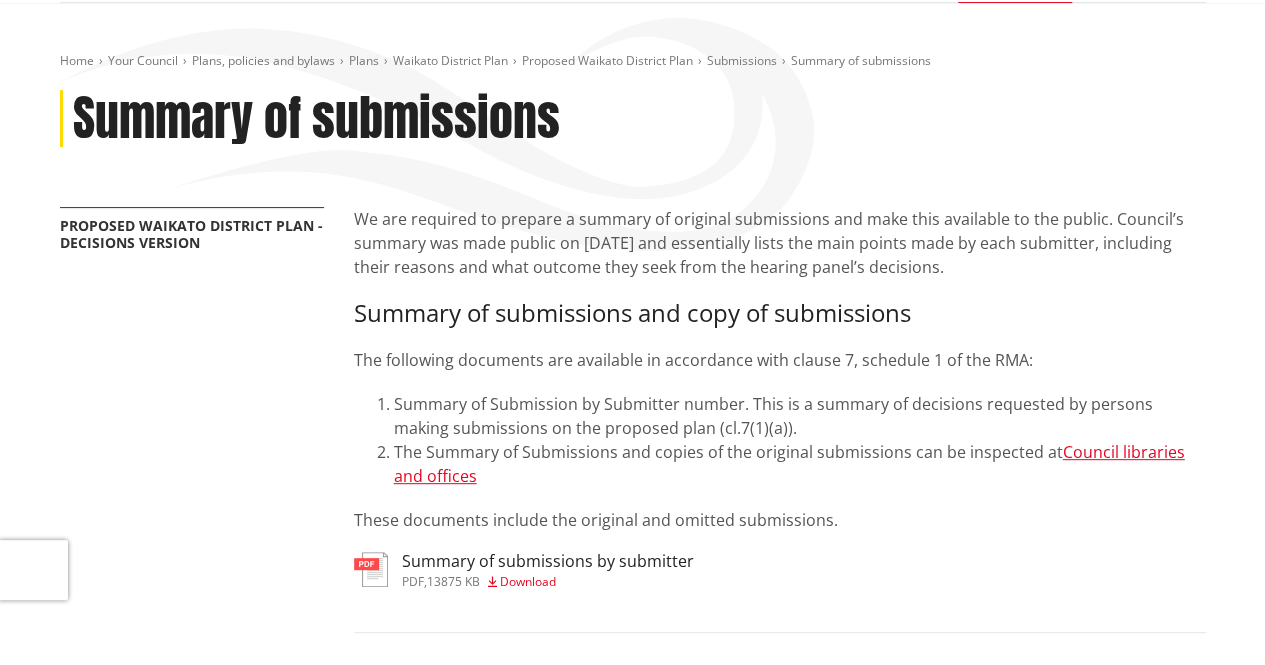 scroll, scrollTop: 0, scrollLeft: 0, axis: both 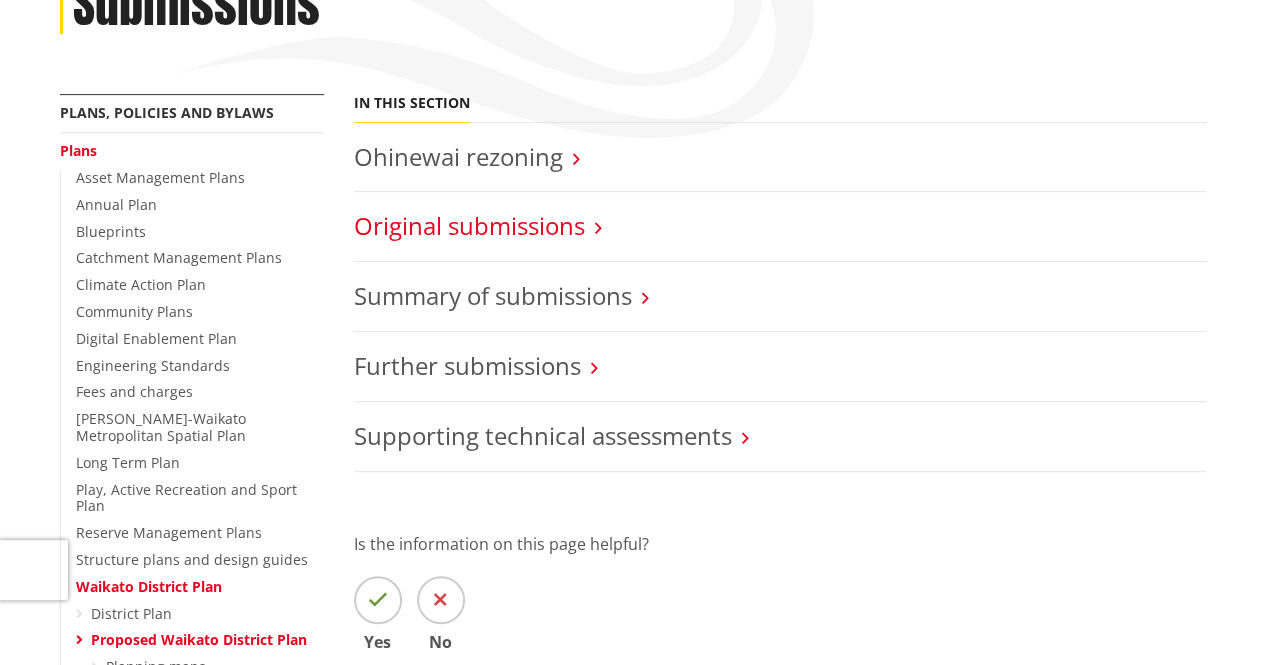 click on "Original submissions" at bounding box center [469, 225] 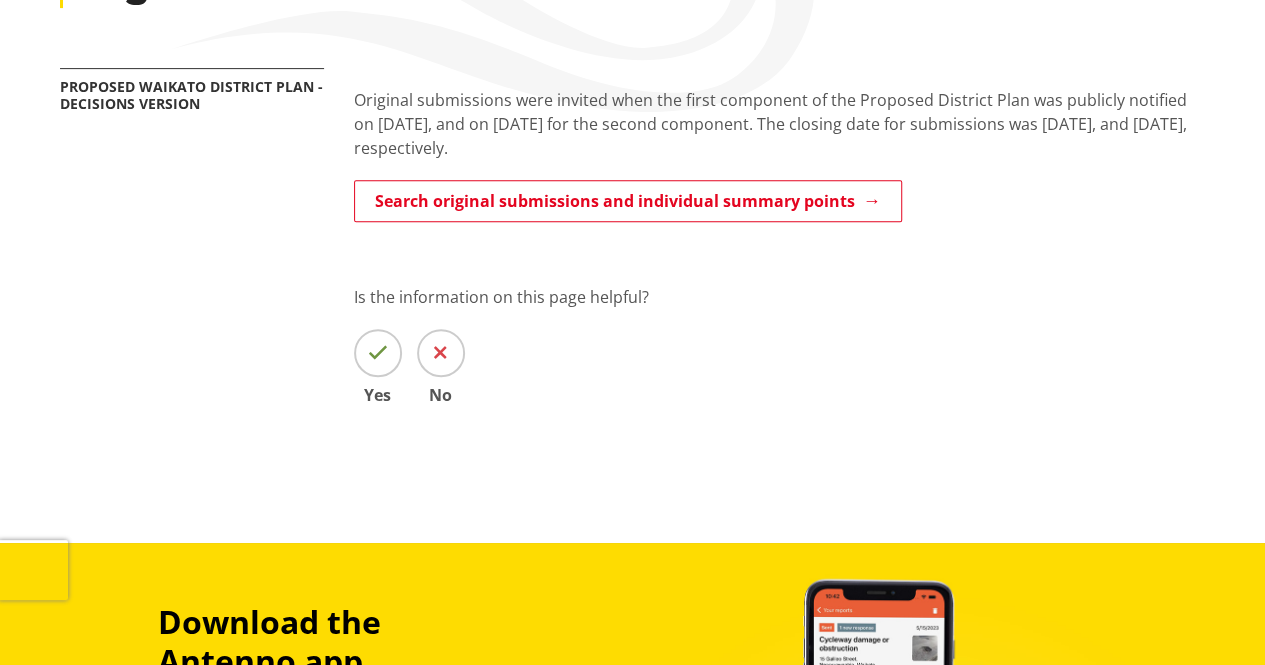 scroll, scrollTop: 338, scrollLeft: 0, axis: vertical 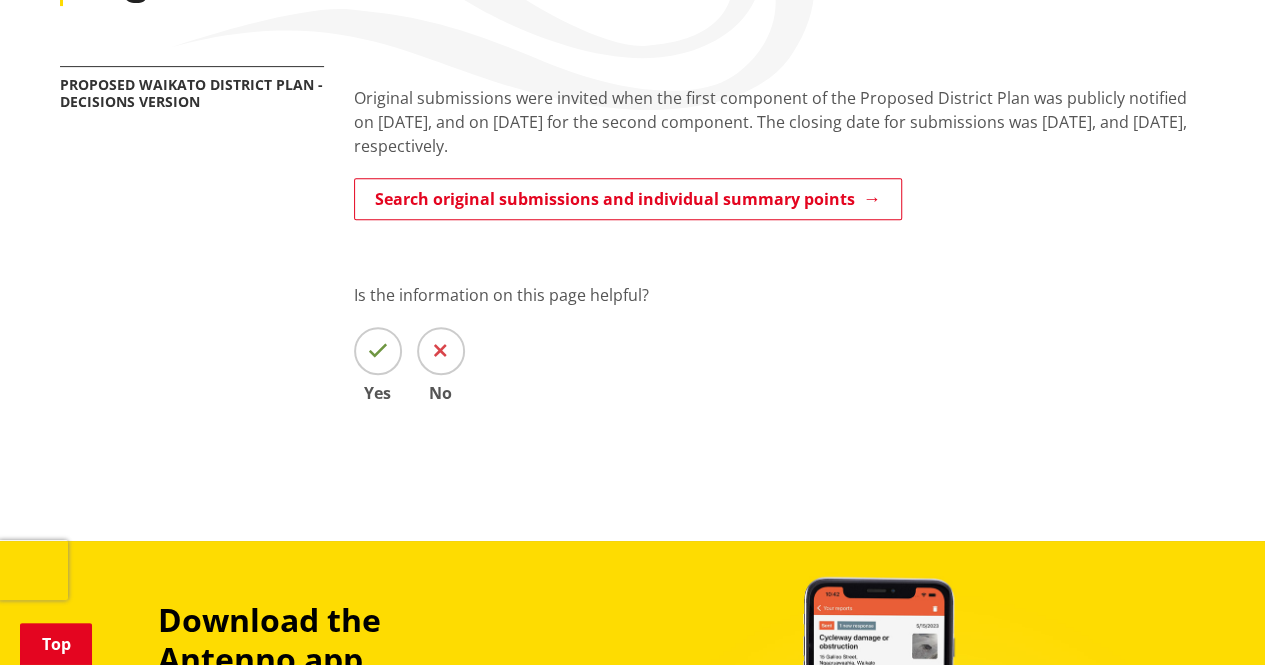 click on "Search original submissions and individual summary points" at bounding box center [780, 200] 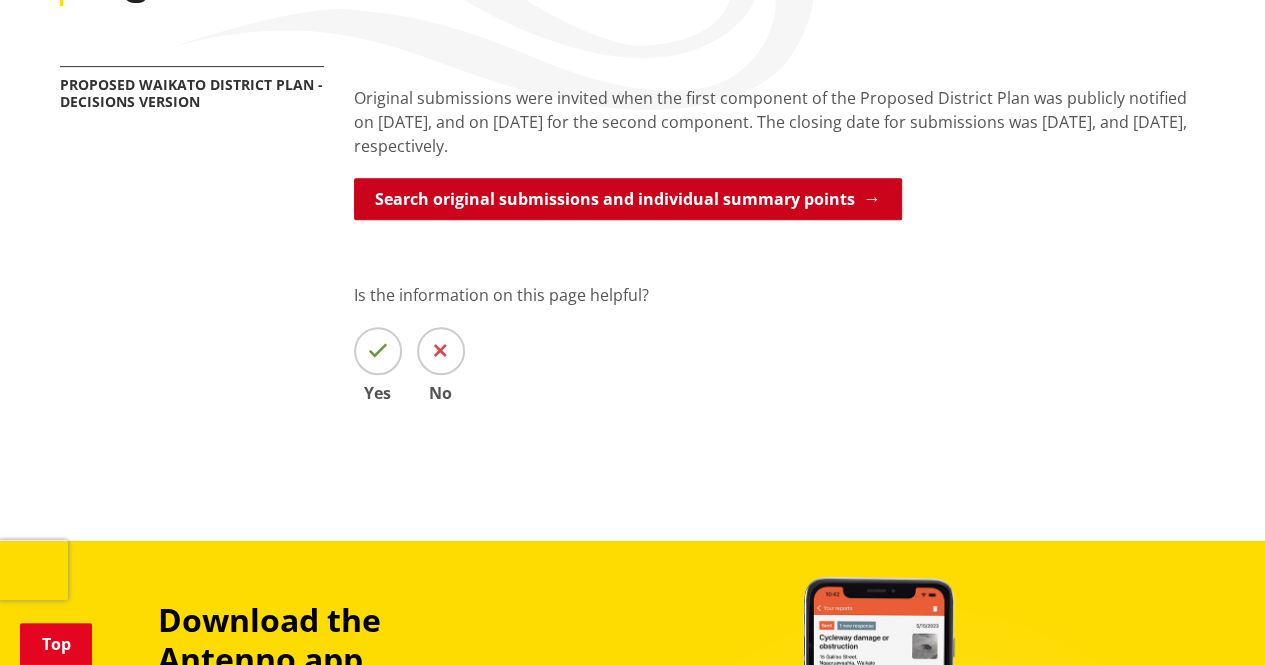 click on "Search original submissions and individual summary points" at bounding box center [628, 199] 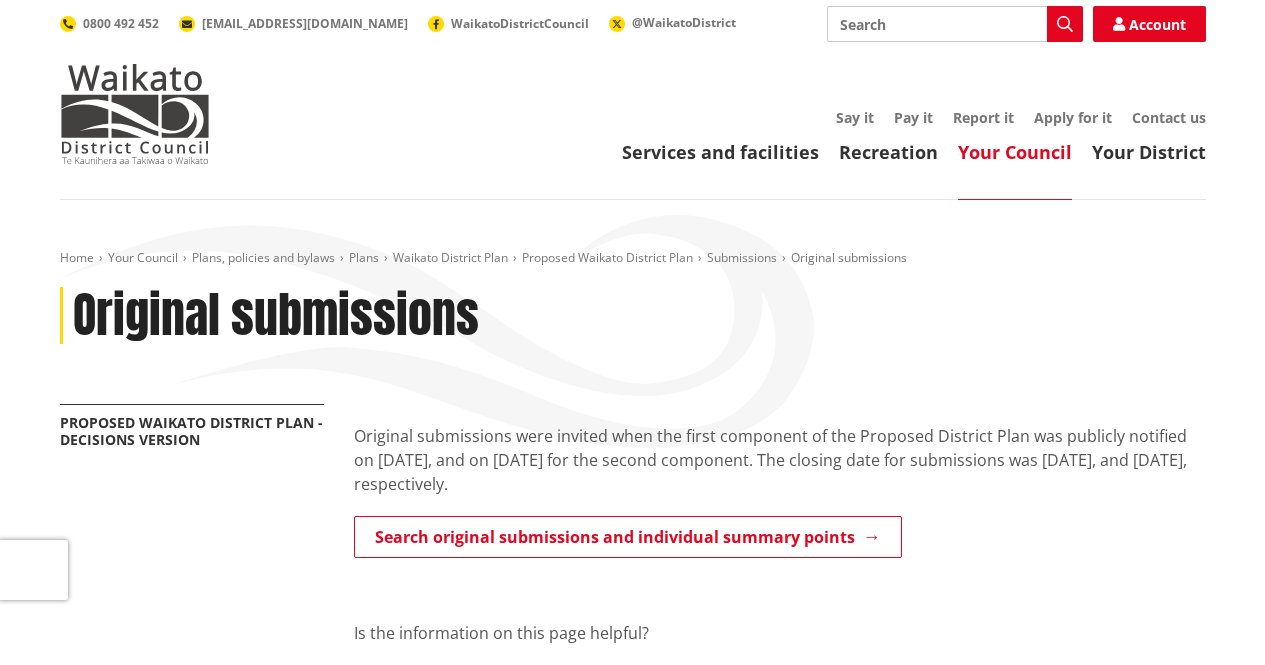 scroll, scrollTop: 338, scrollLeft: 0, axis: vertical 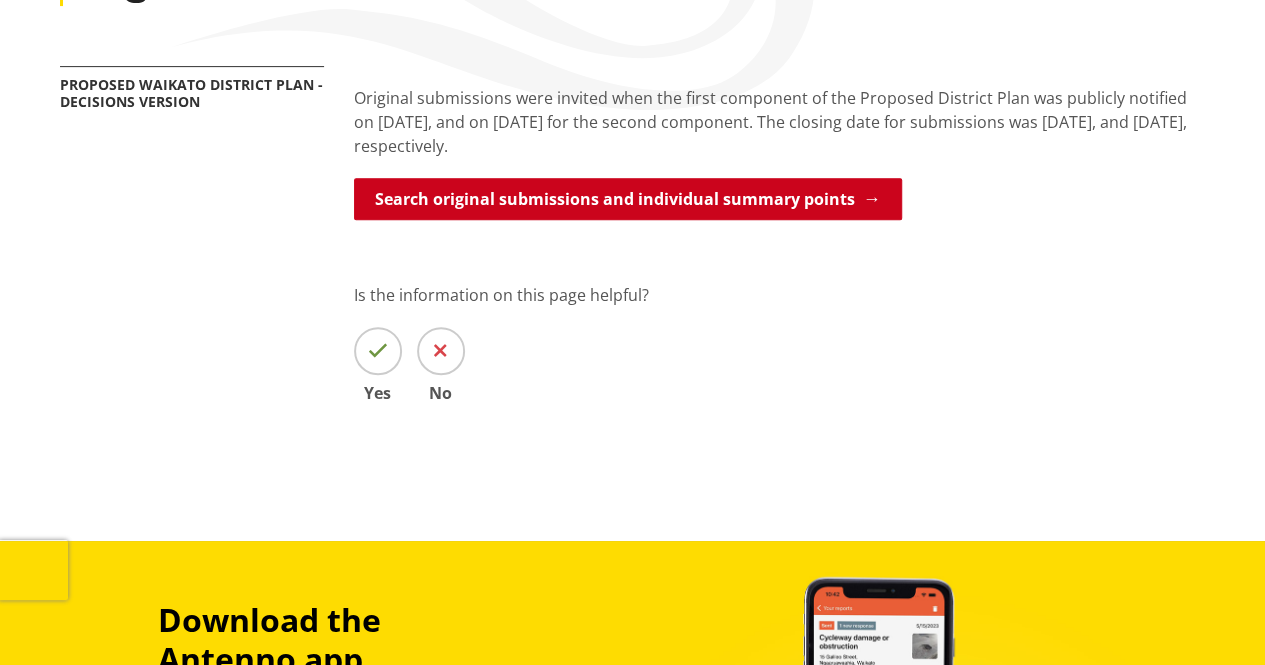 click on "Search original submissions and individual summary points" at bounding box center [628, 199] 